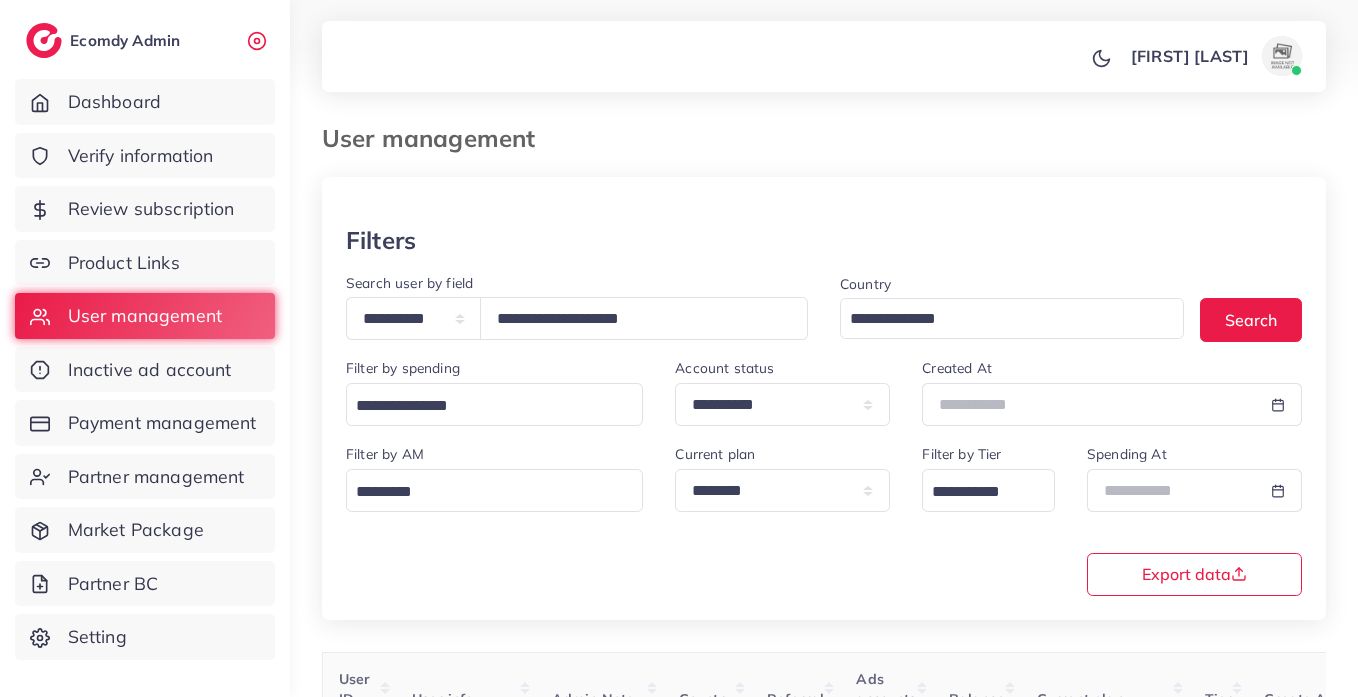 select on "*****" 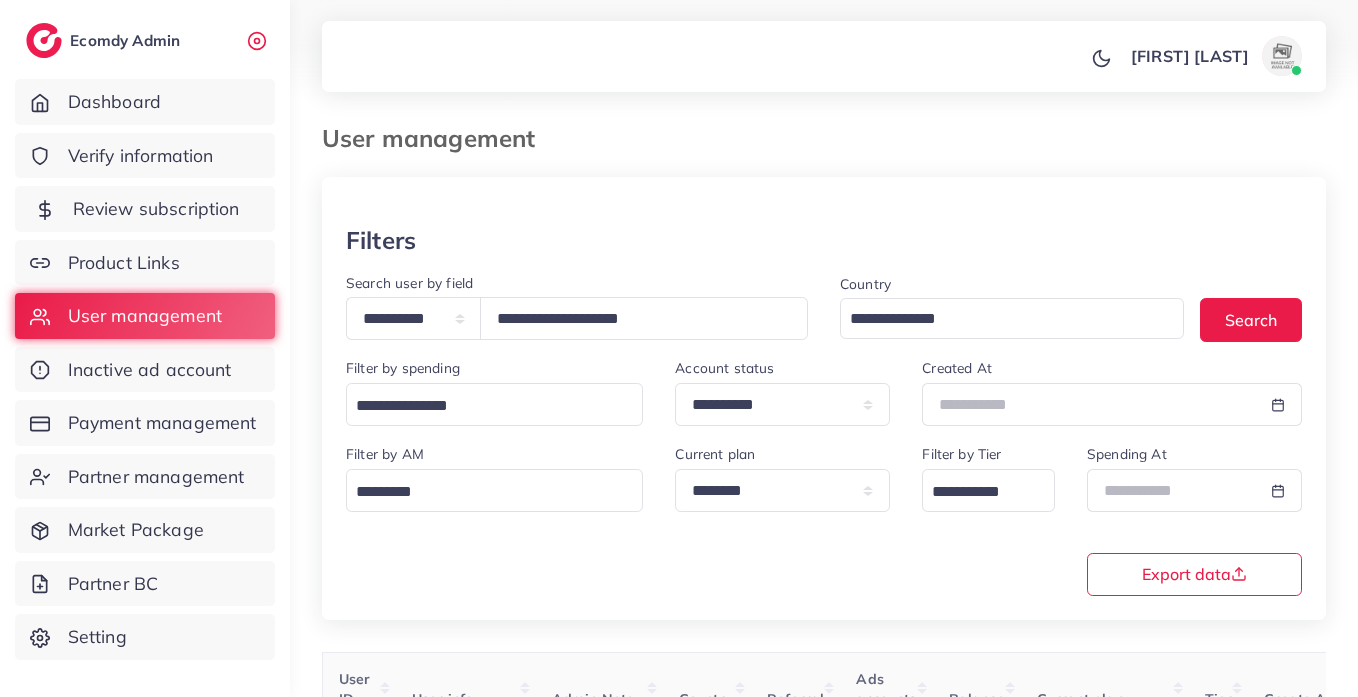 click on "Review subscription" at bounding box center (156, 209) 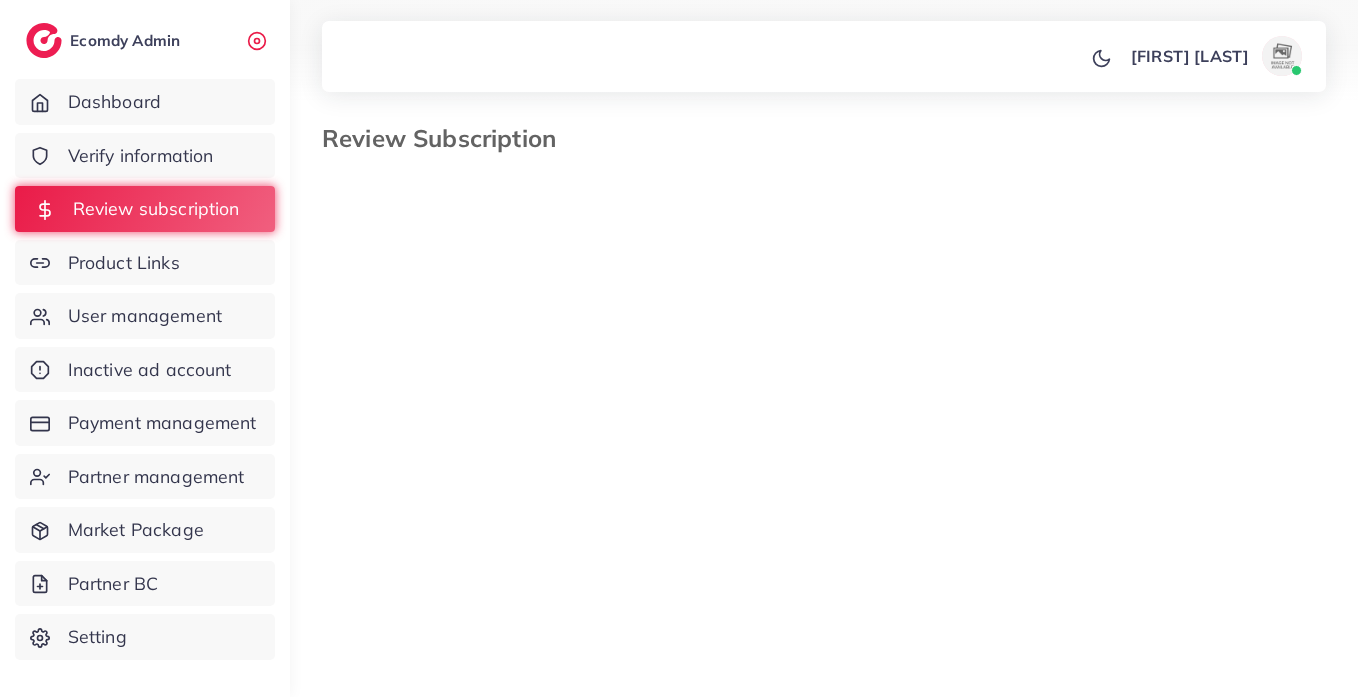 select on "*******" 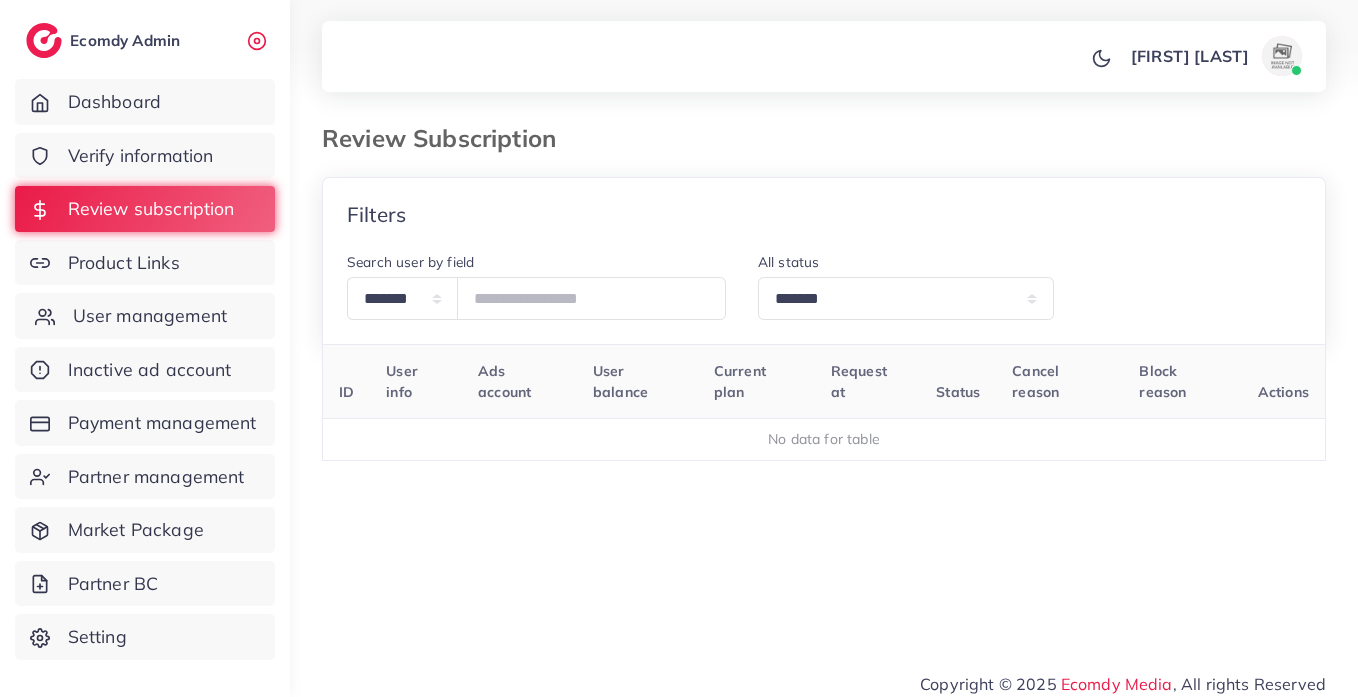 click on "User management" at bounding box center (145, 316) 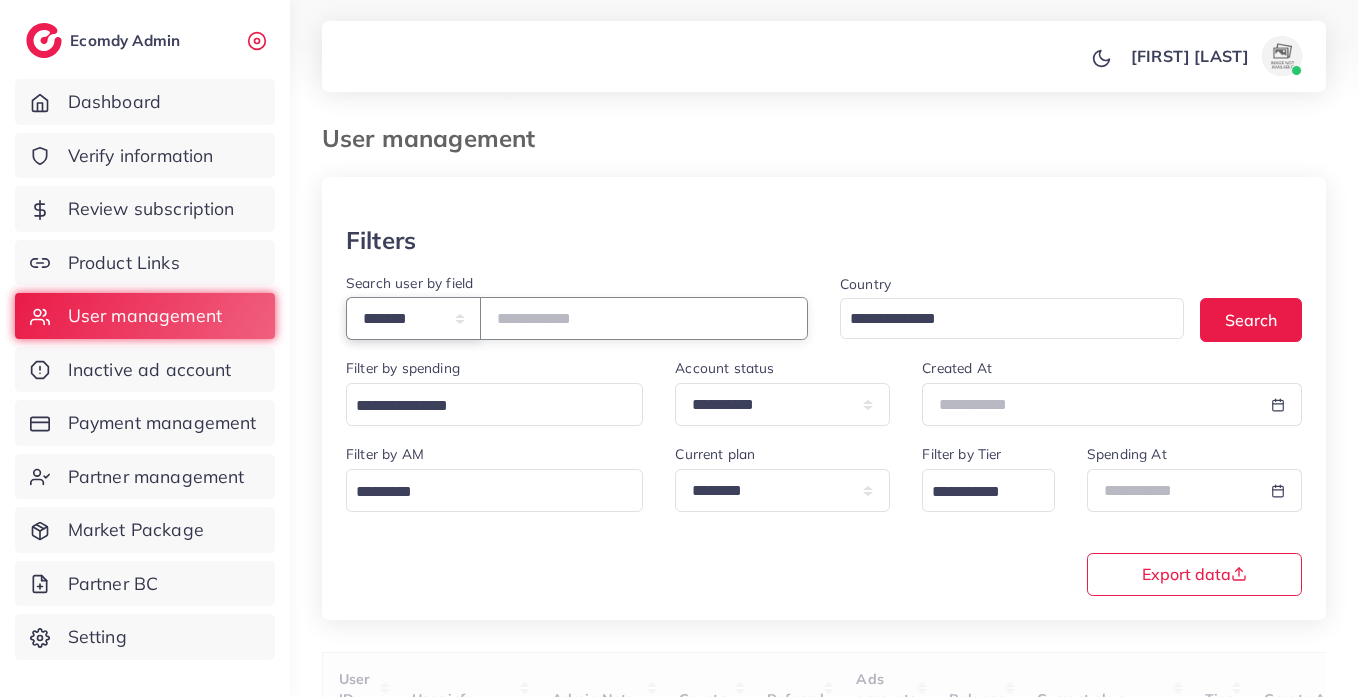 click on "**********" at bounding box center [413, 318] 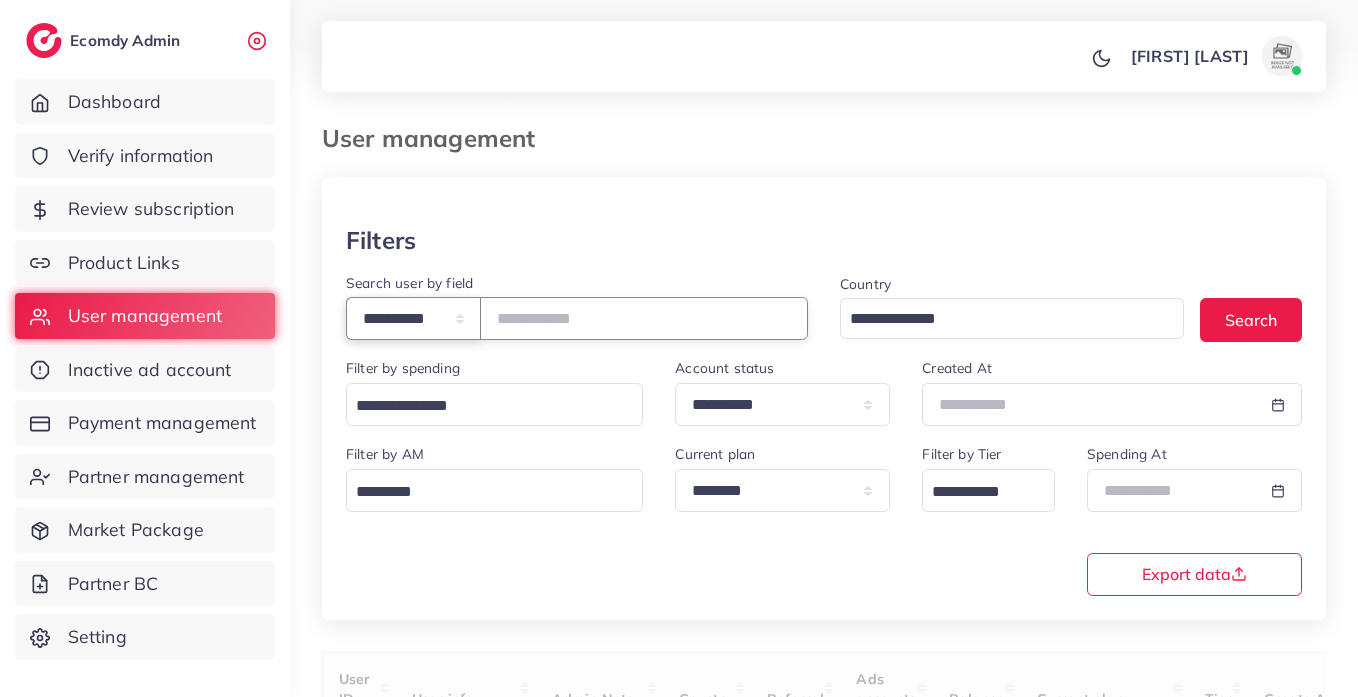 click on "**********" at bounding box center [413, 318] 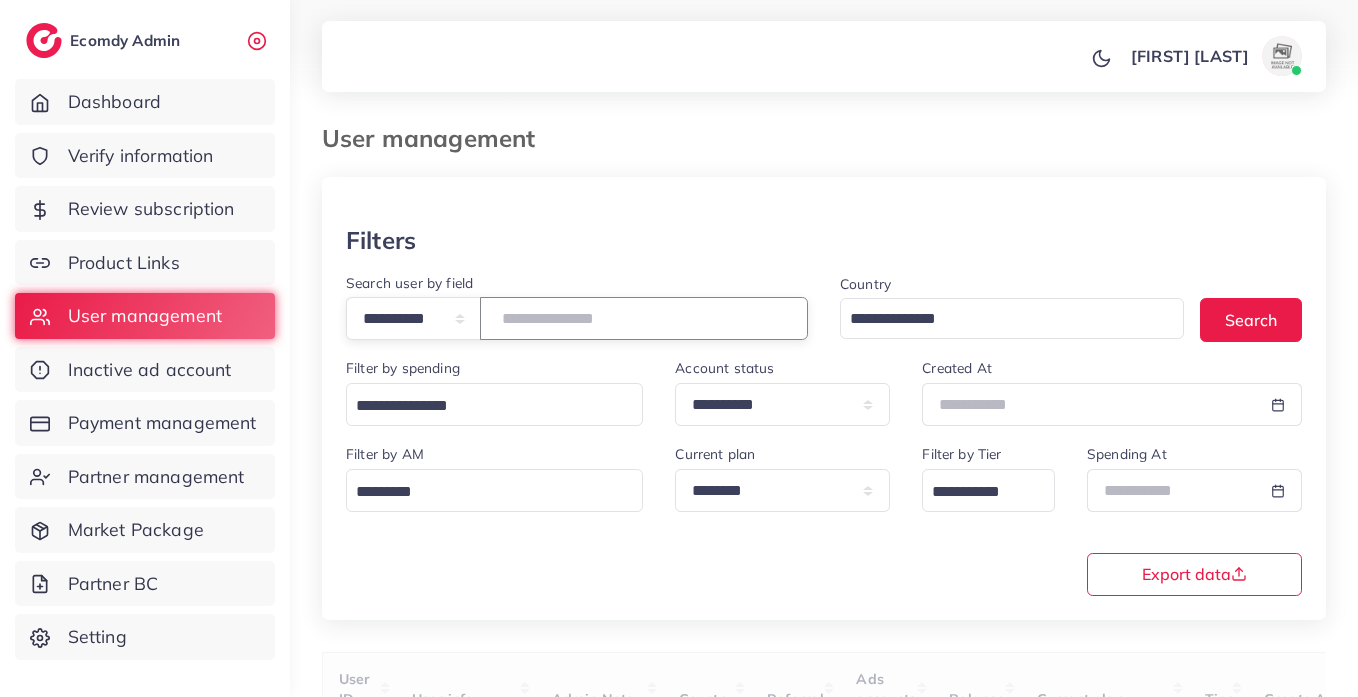 click at bounding box center (644, 318) 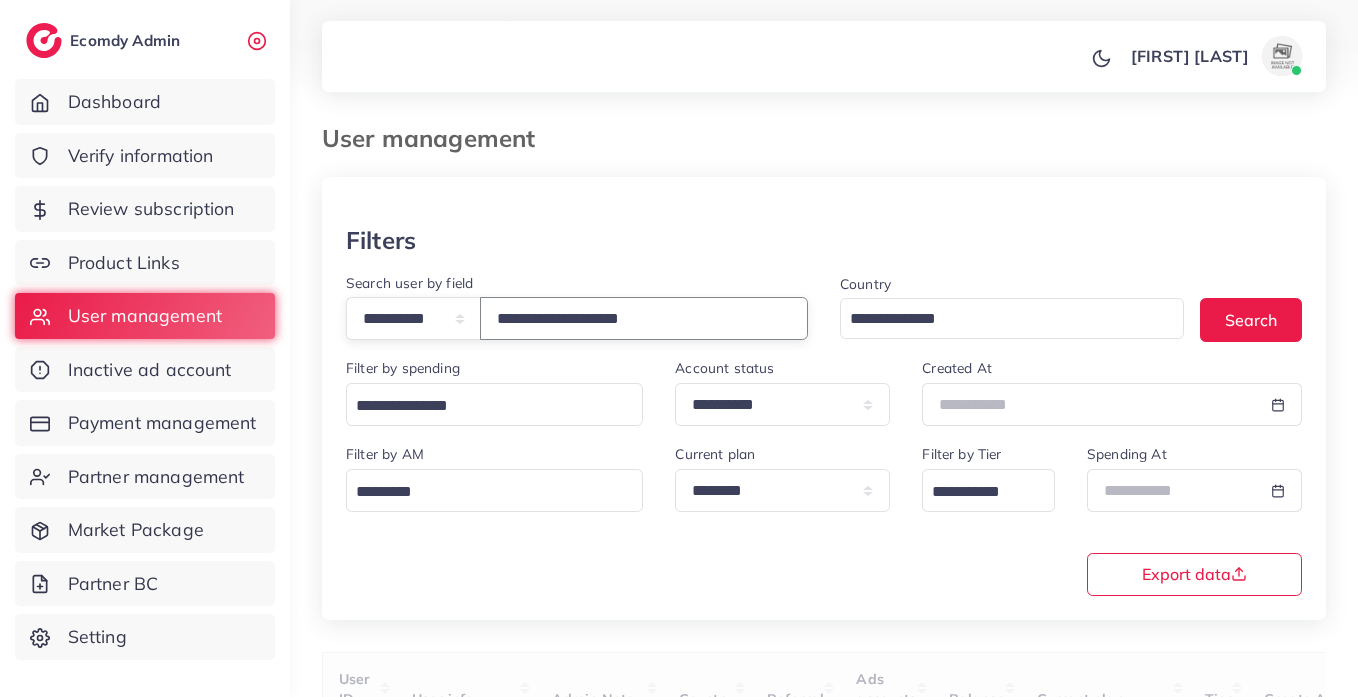 type on "**********" 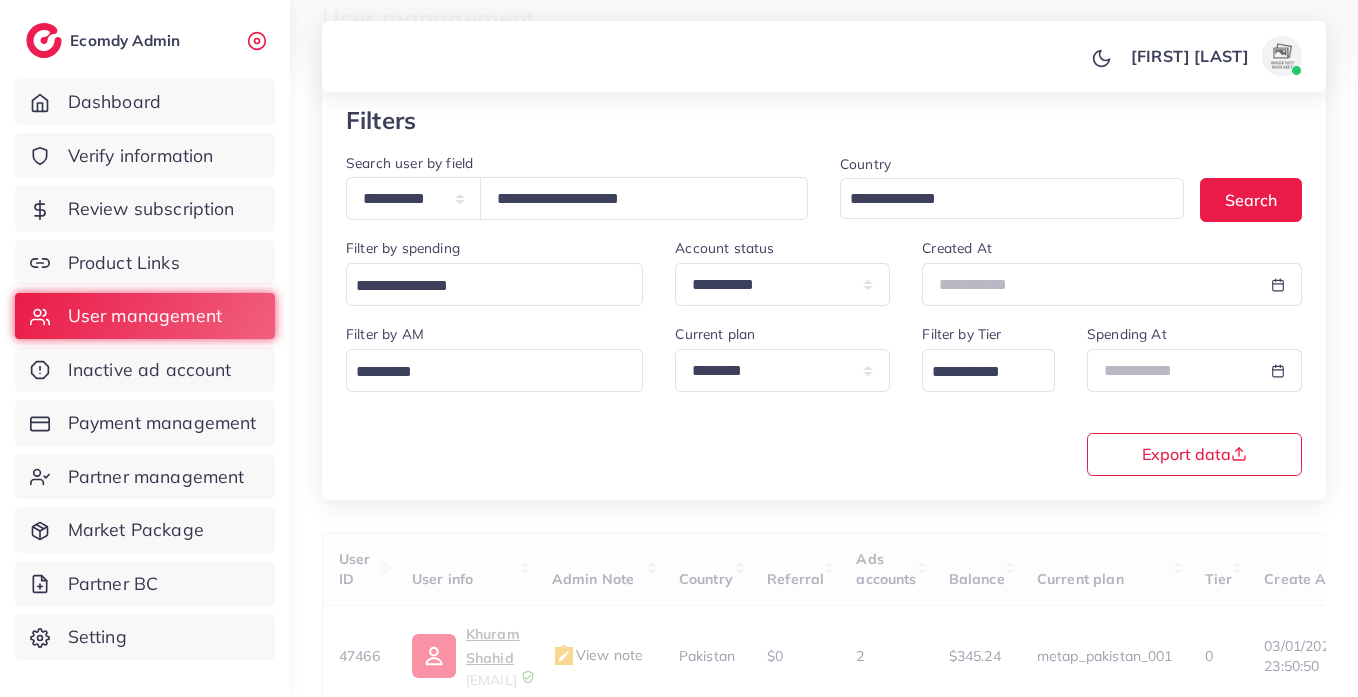 scroll, scrollTop: 260, scrollLeft: 0, axis: vertical 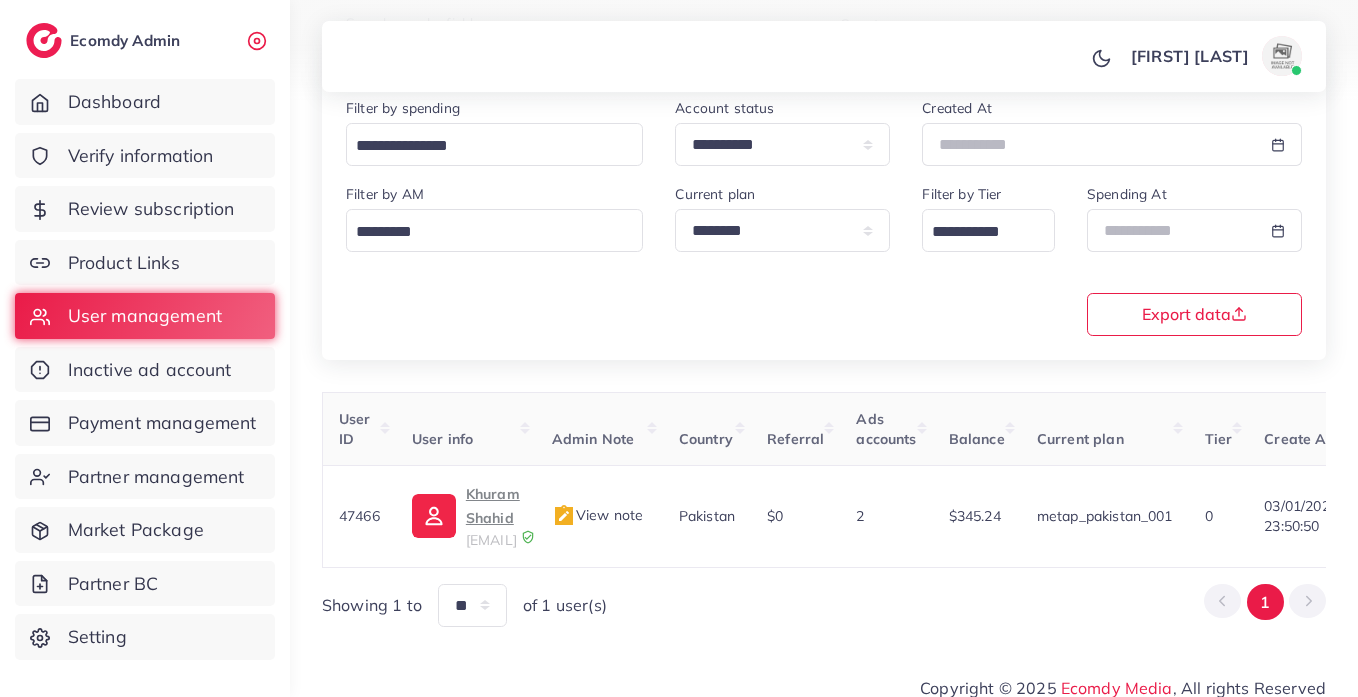 click on "Khuram Shahid" at bounding box center [493, 506] 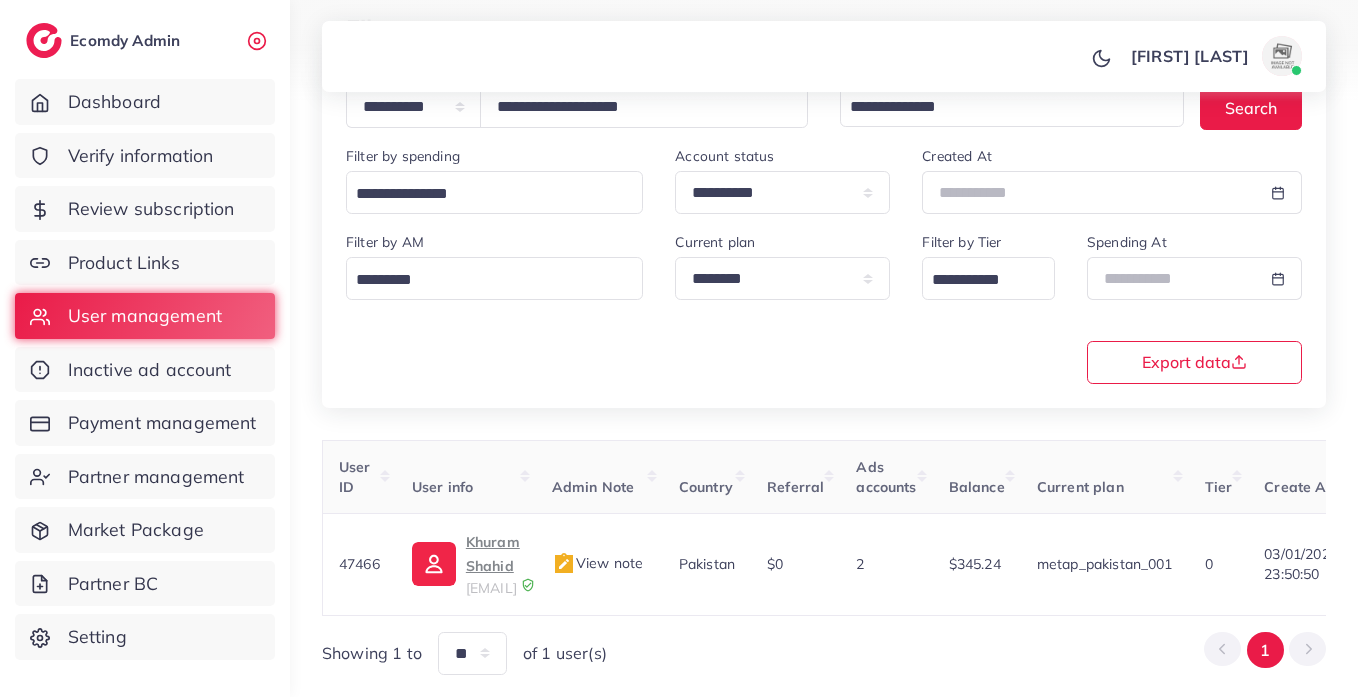 scroll, scrollTop: 174, scrollLeft: 0, axis: vertical 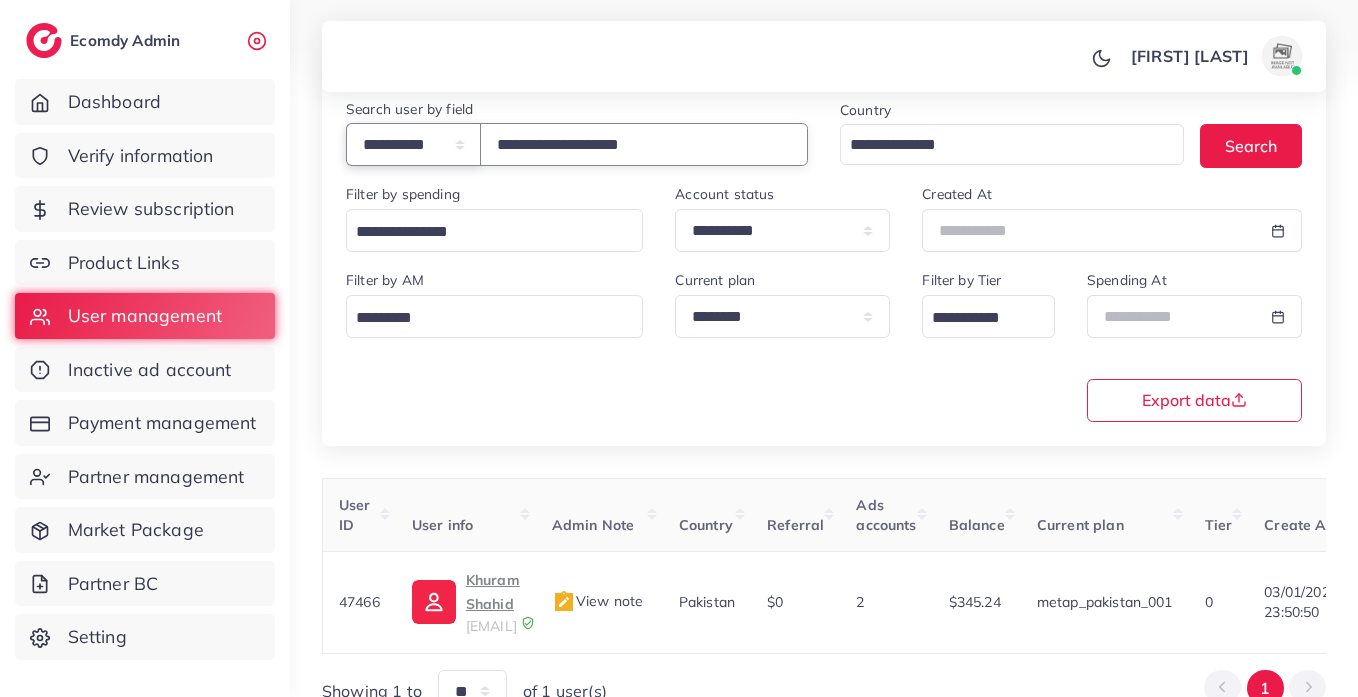 click on "**********" at bounding box center (413, 144) 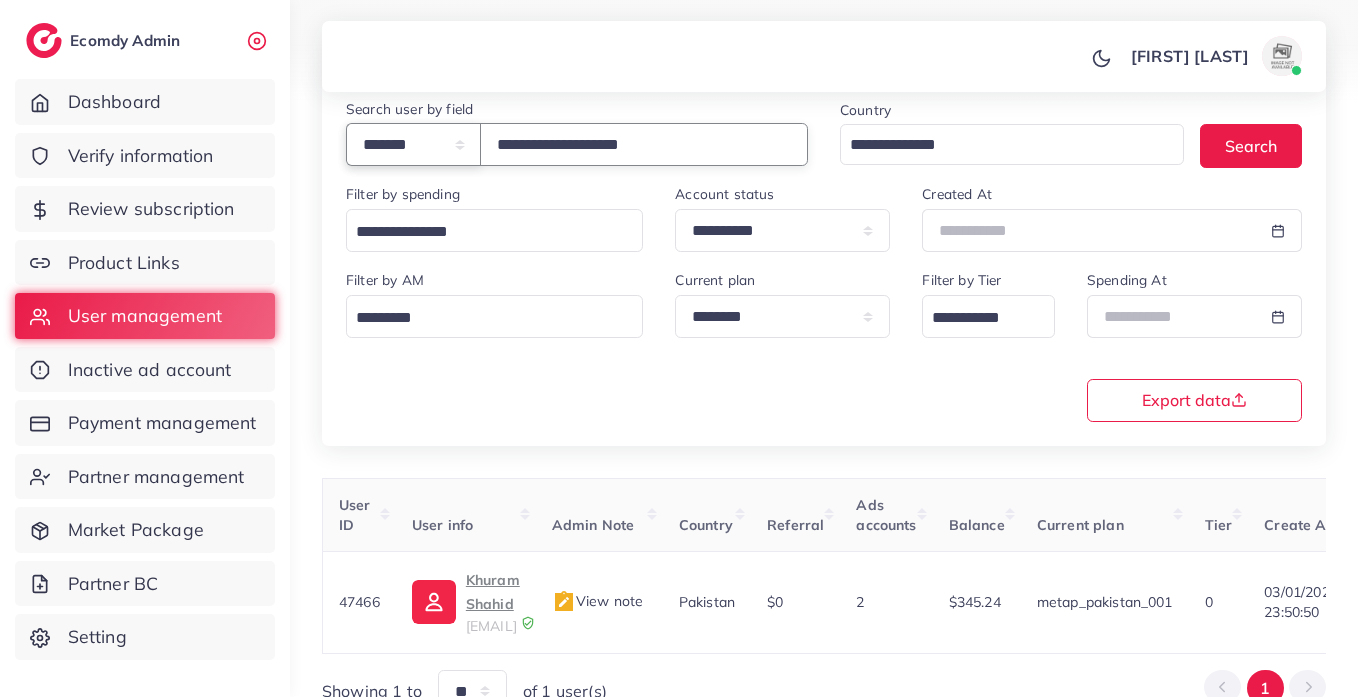 click on "**********" at bounding box center [413, 144] 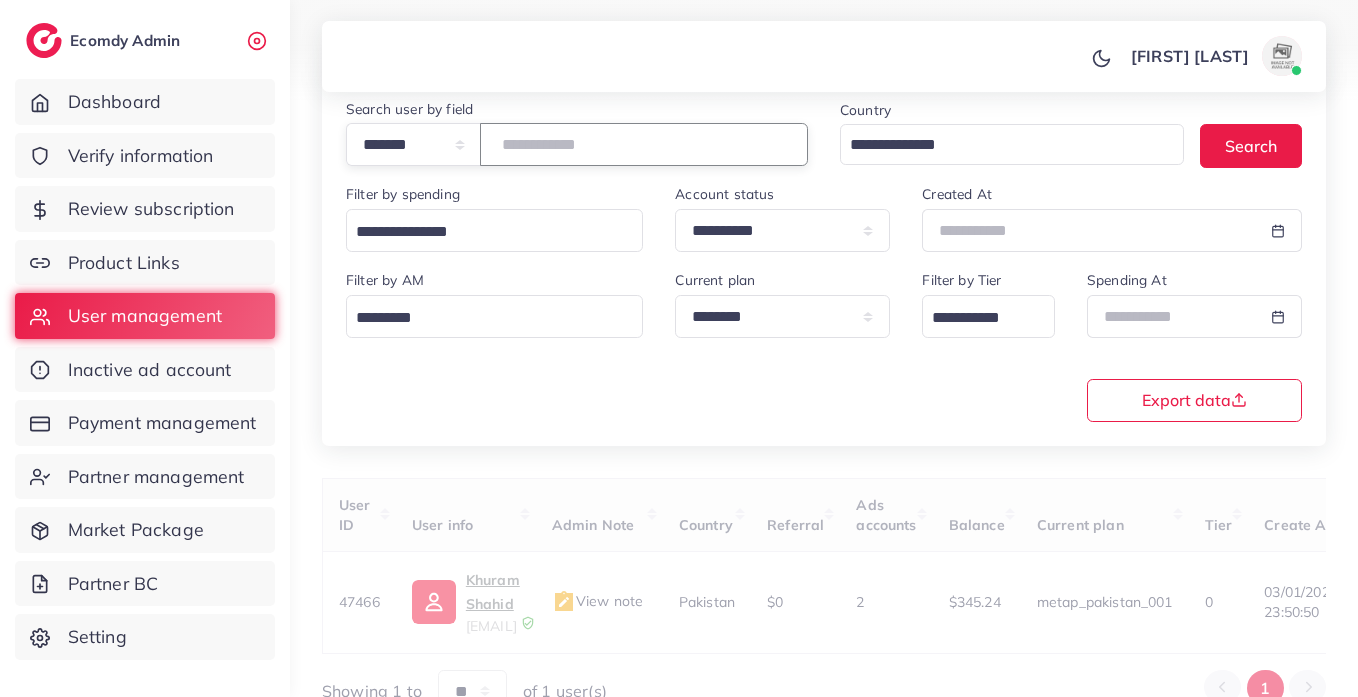 click on "**********" at bounding box center (644, 144) 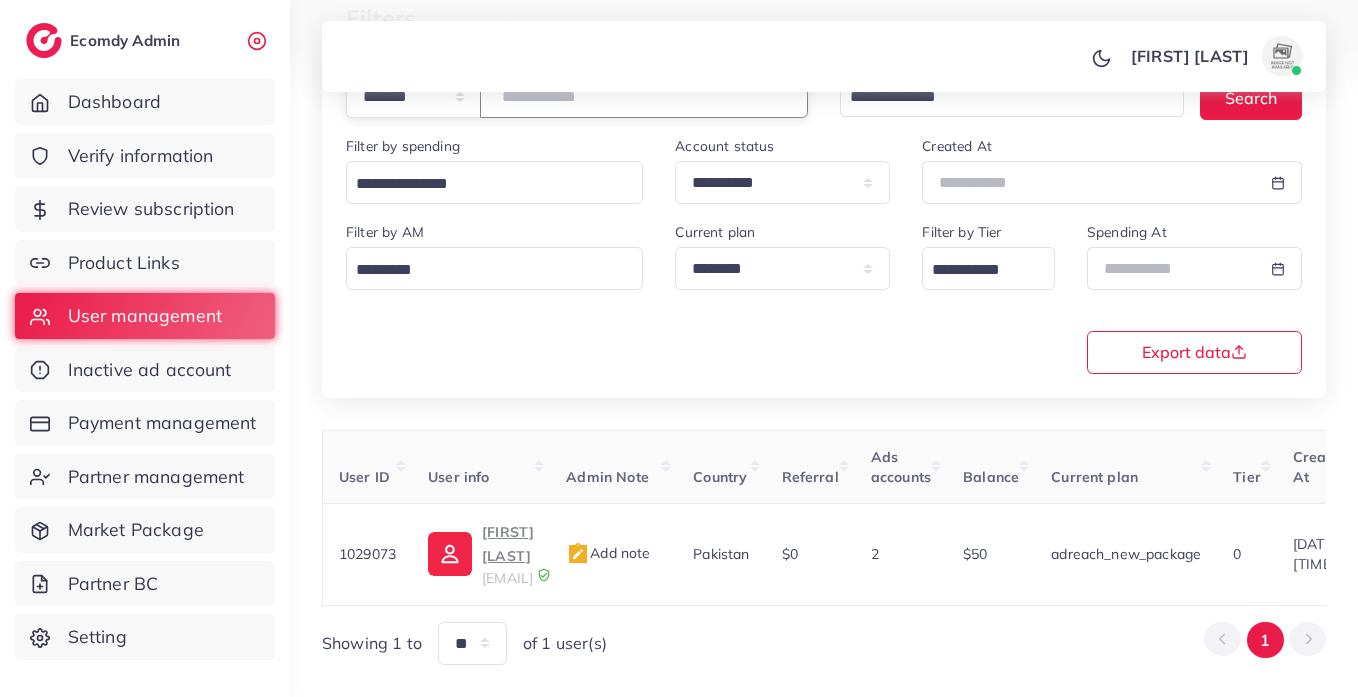 scroll, scrollTop: 260, scrollLeft: 0, axis: vertical 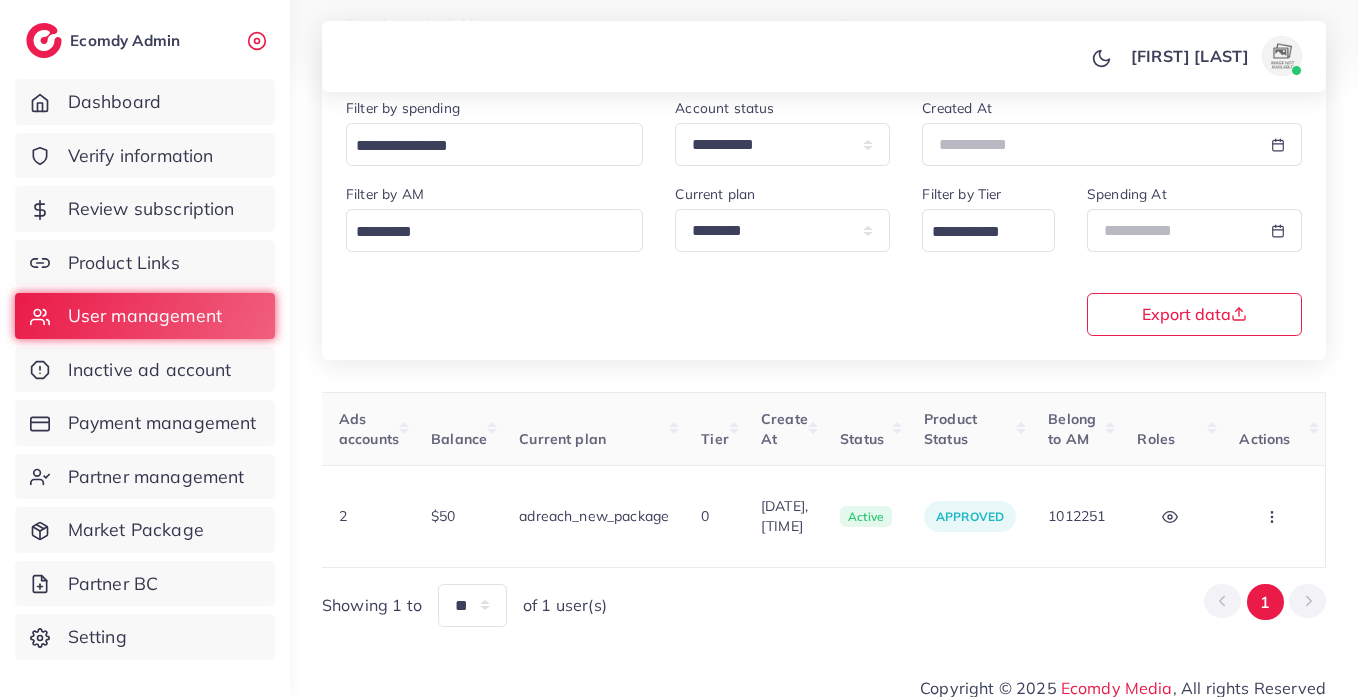 type on "*******" 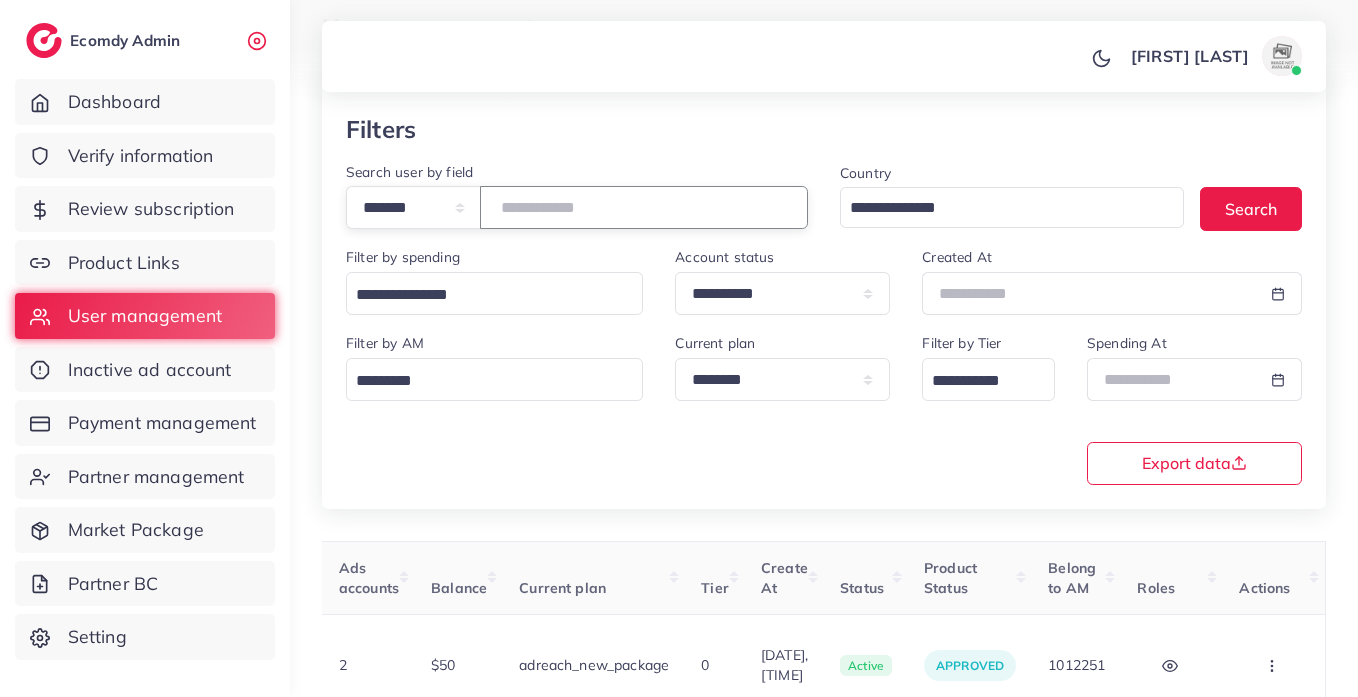 scroll, scrollTop: 0, scrollLeft: 0, axis: both 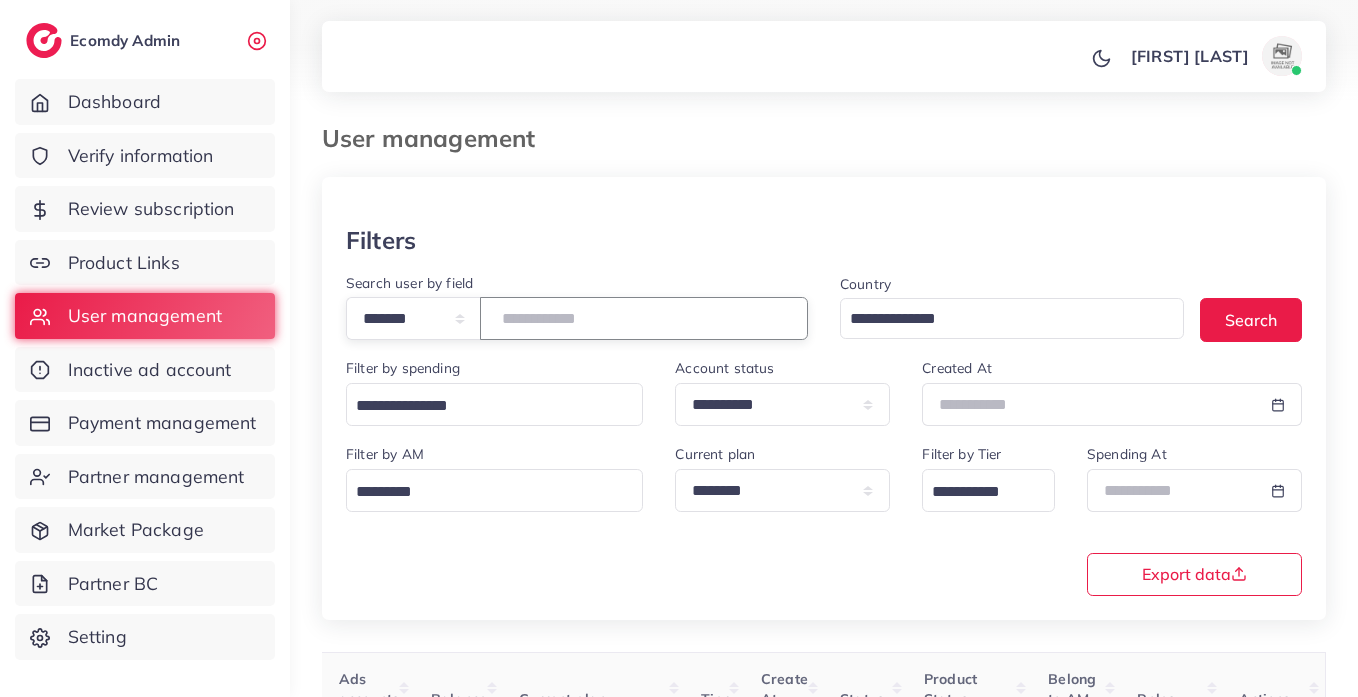click on "*******" at bounding box center (644, 318) 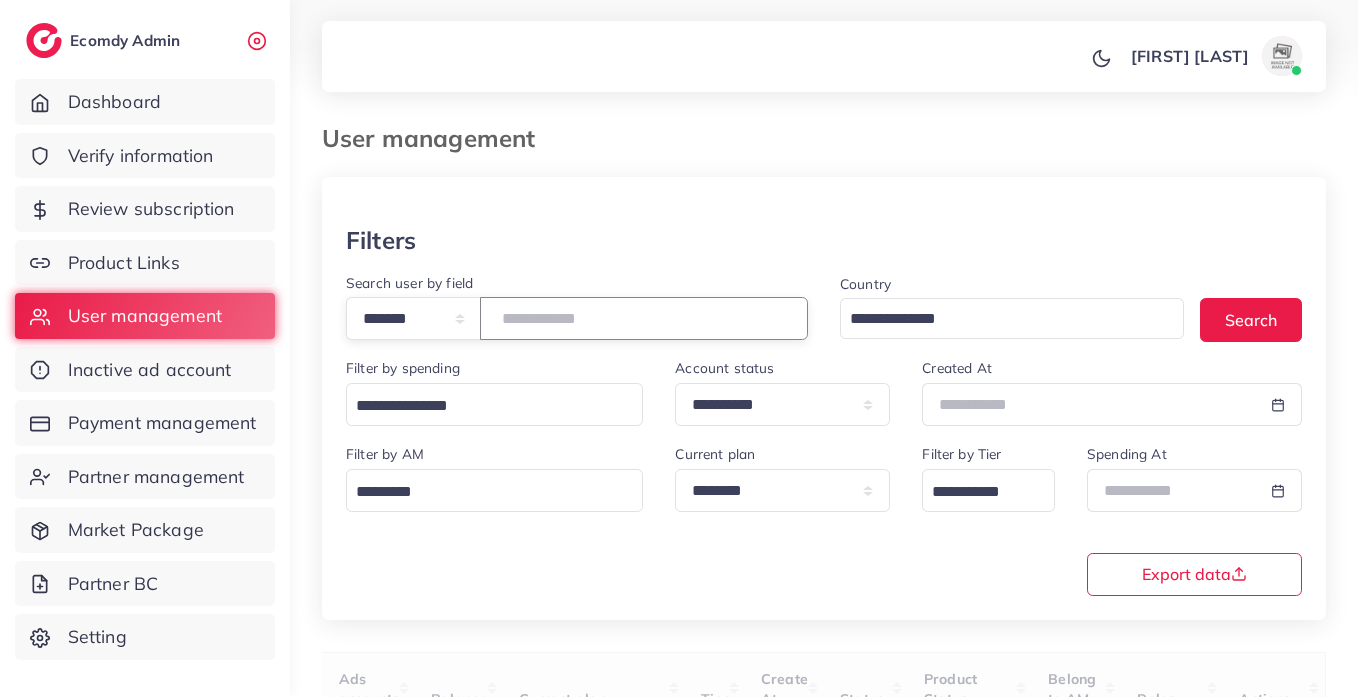 type 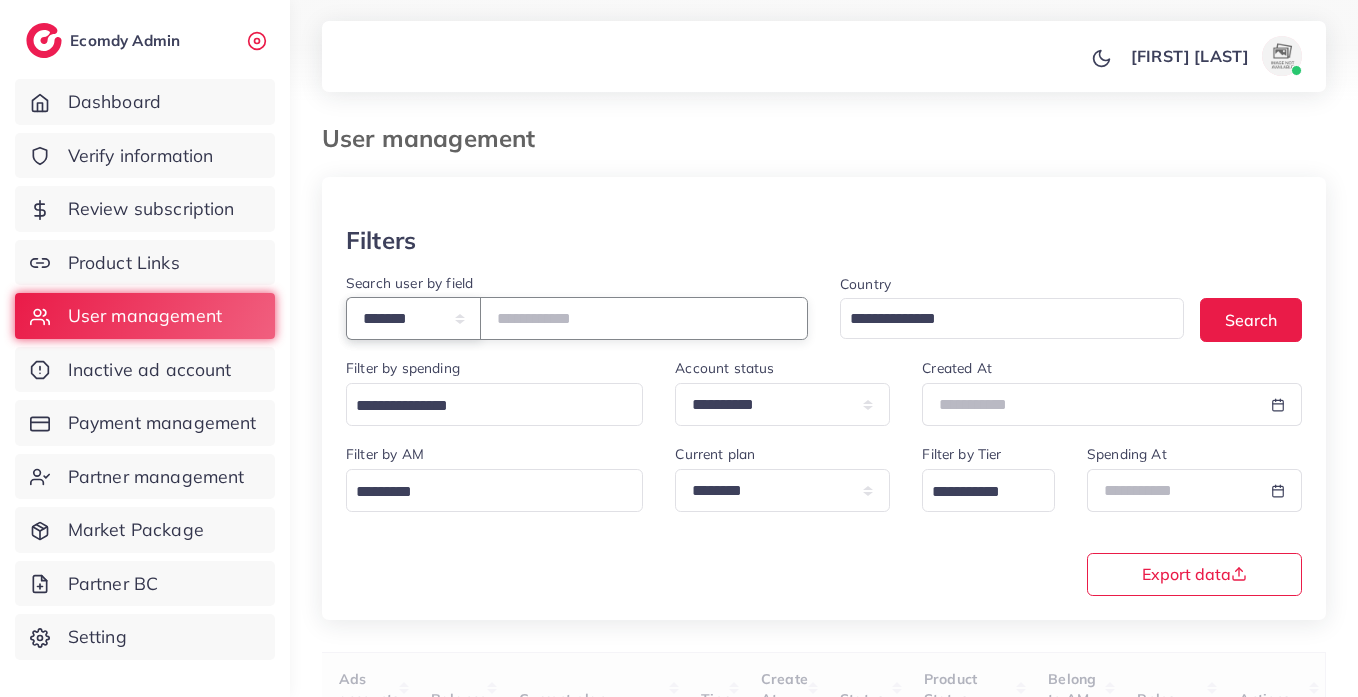 click on "**********" at bounding box center (413, 318) 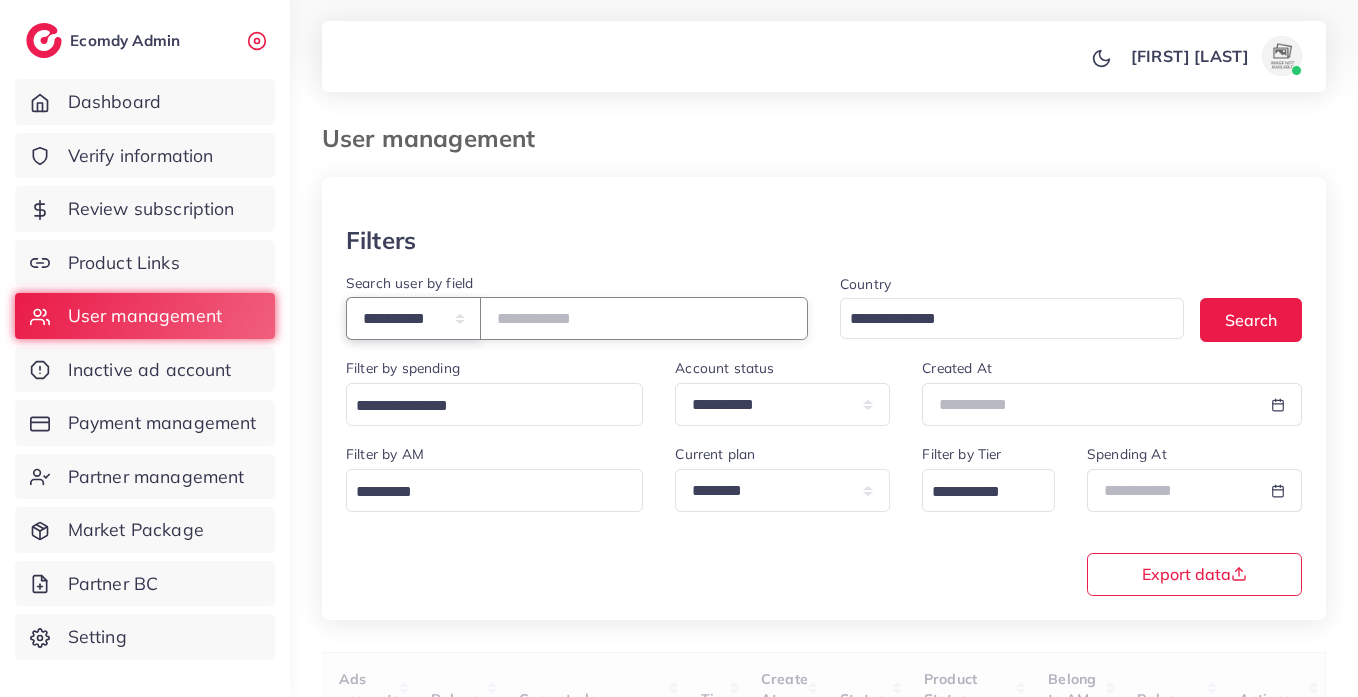 click on "**********" at bounding box center (413, 318) 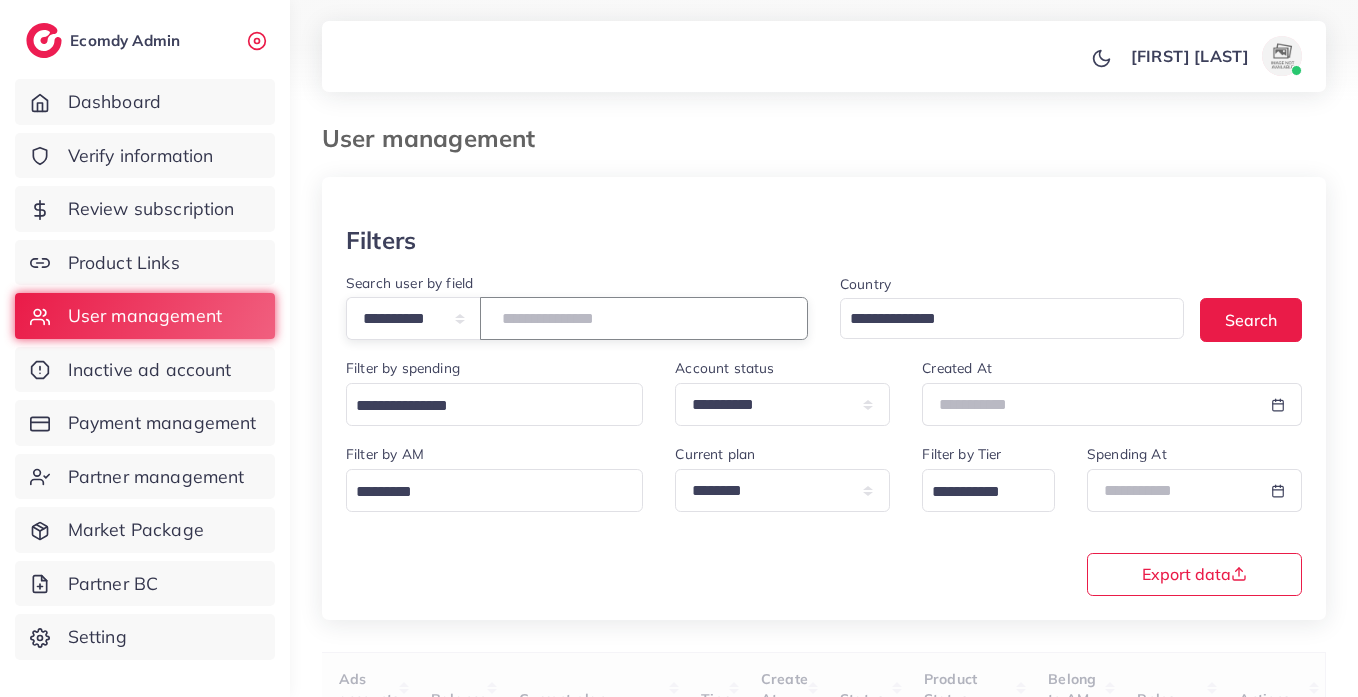 click at bounding box center [644, 318] 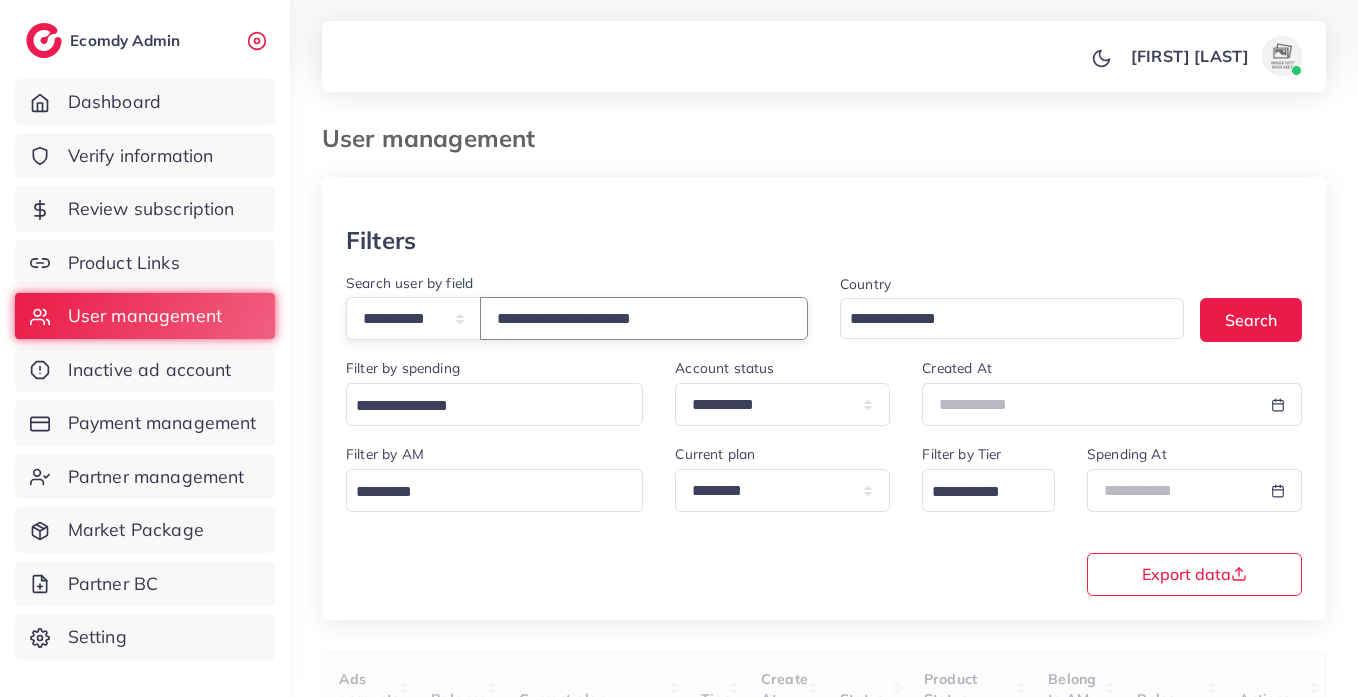 type on "**********" 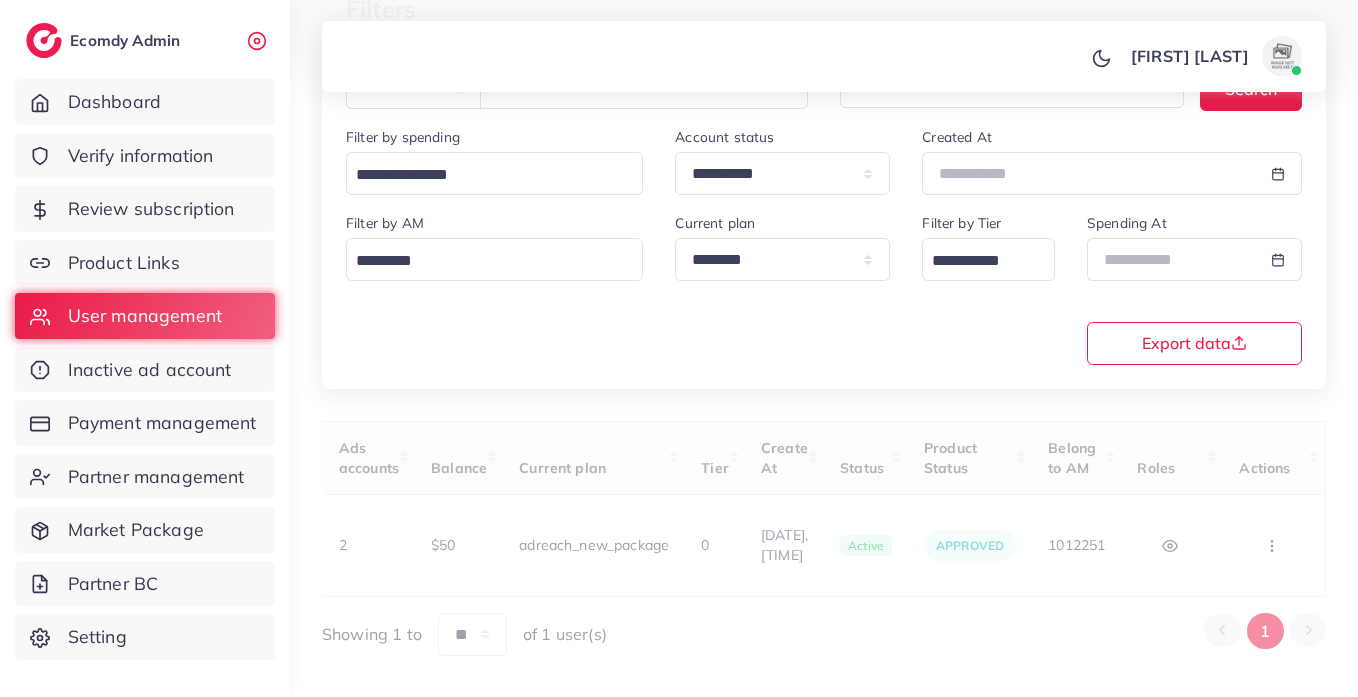 scroll, scrollTop: 165, scrollLeft: 0, axis: vertical 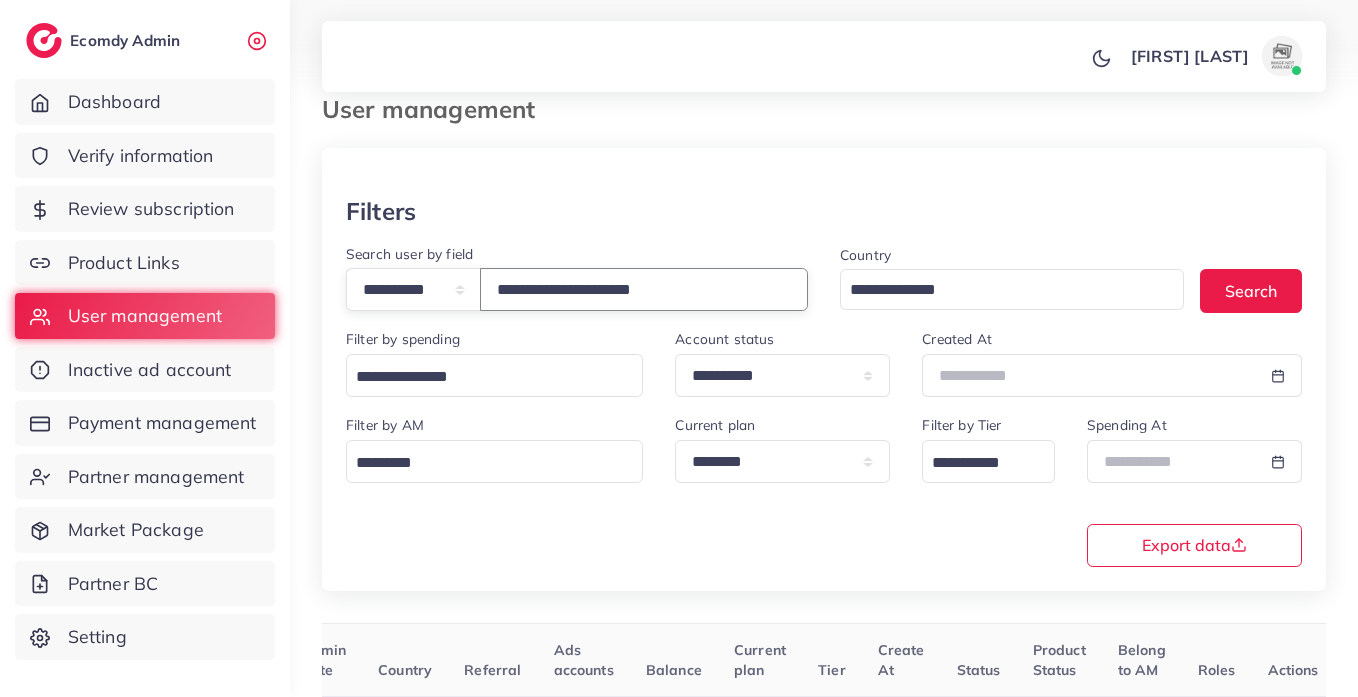 click on "**********" at bounding box center (644, 289) 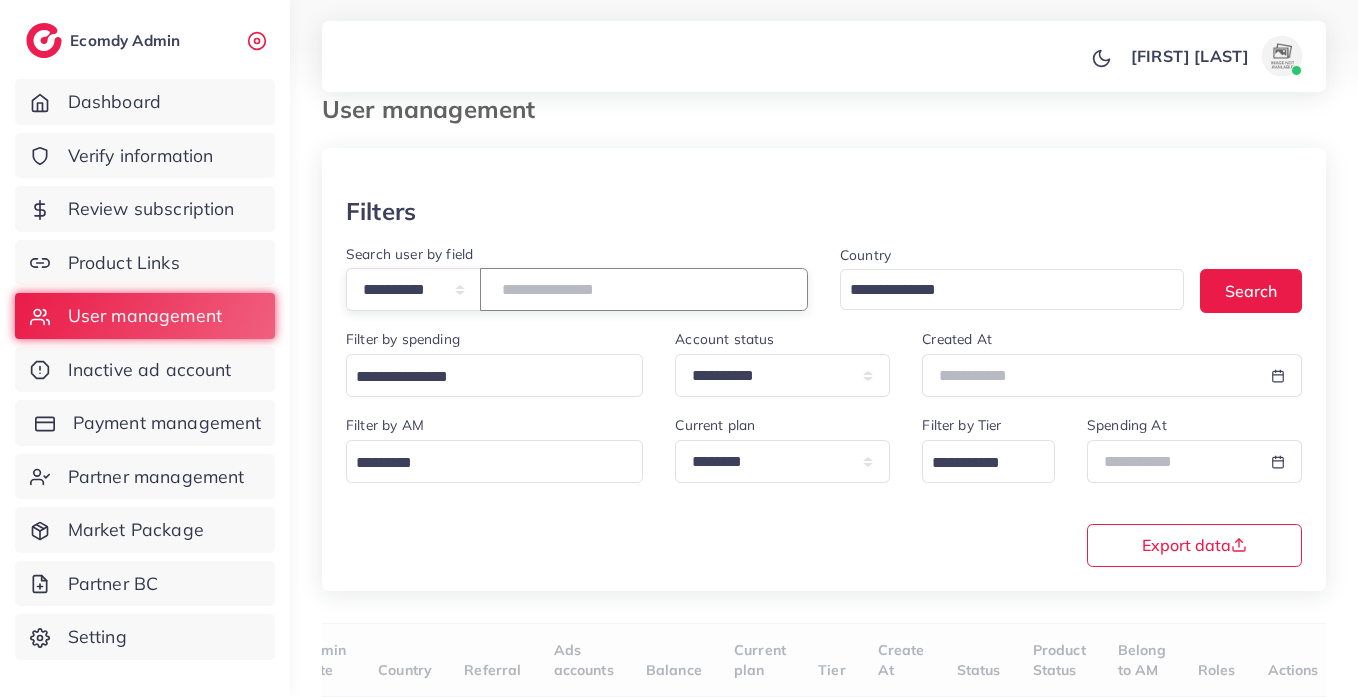type 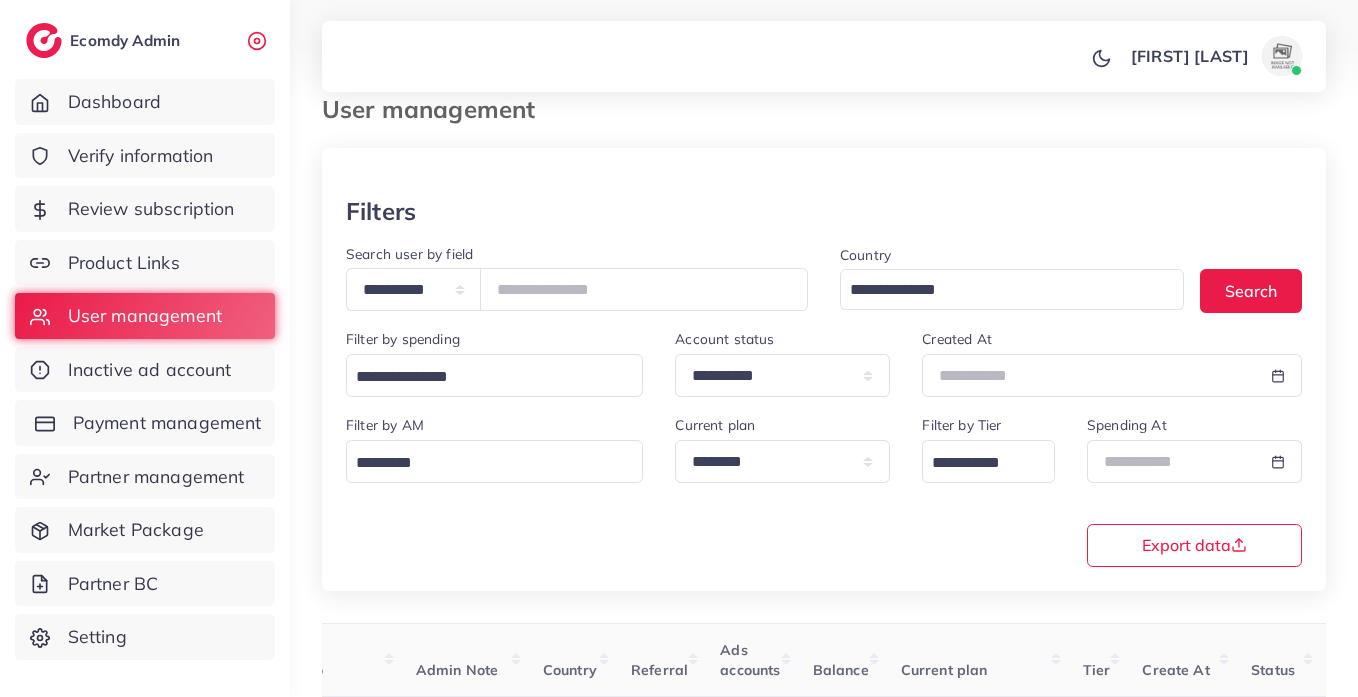 click on "Payment management" at bounding box center (167, 423) 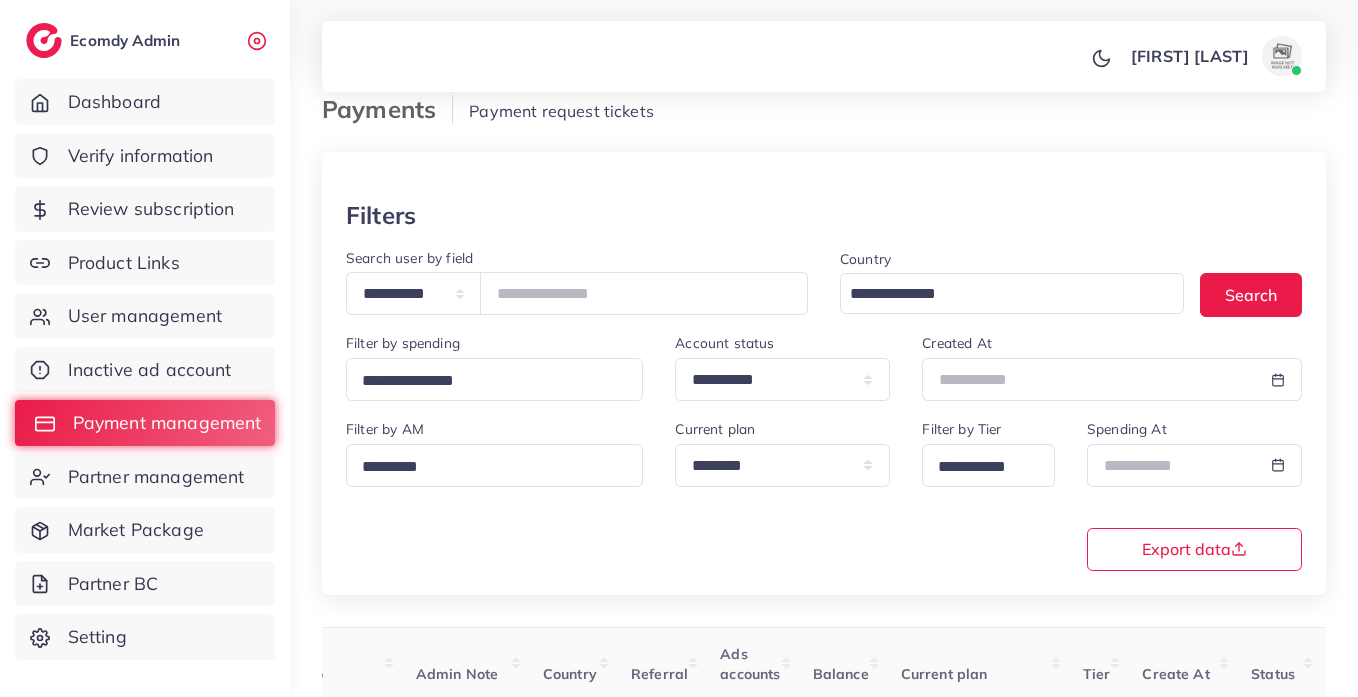 scroll, scrollTop: 0, scrollLeft: 0, axis: both 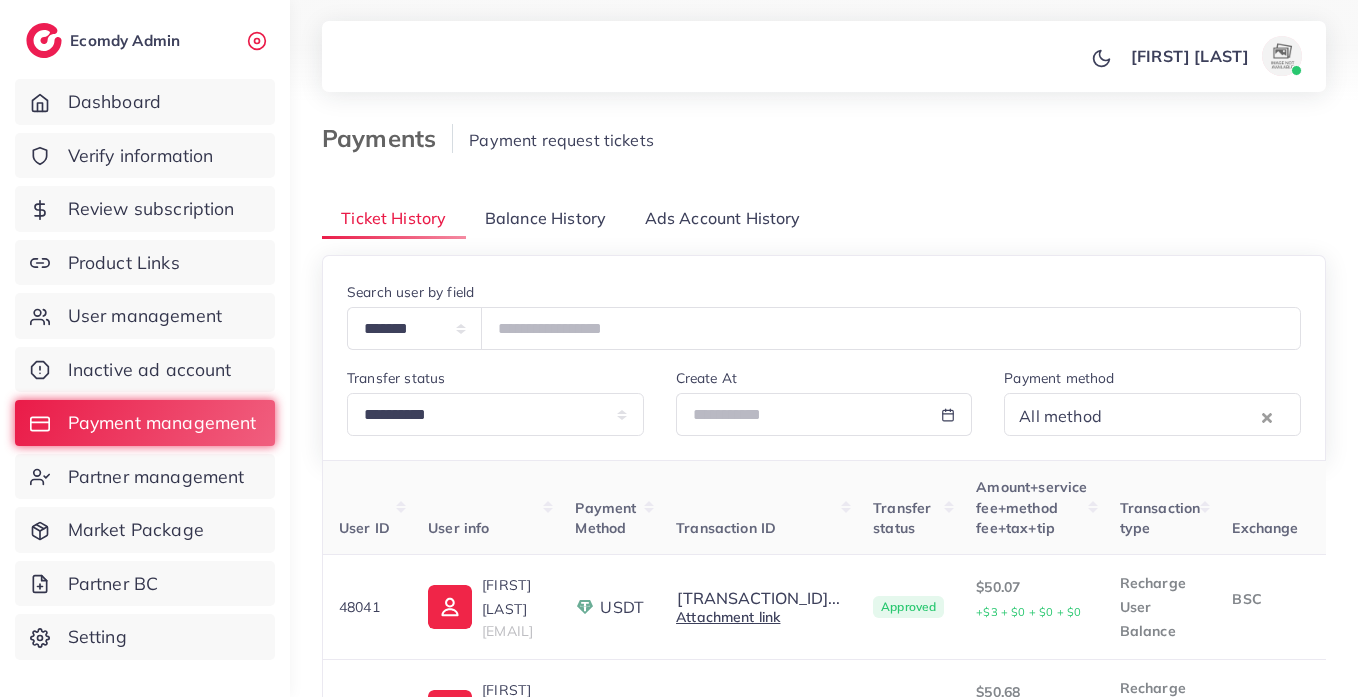 click on "Balance History" at bounding box center [545, 218] 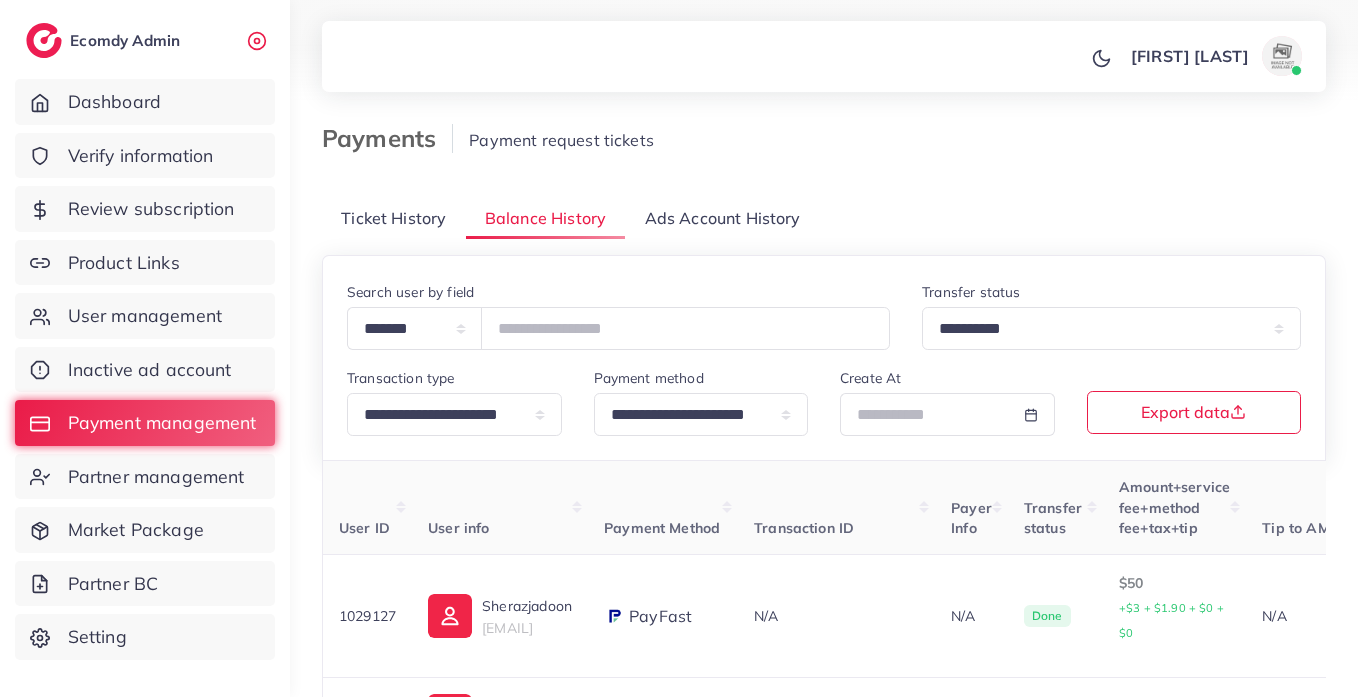 click on "**********" at bounding box center [618, 315] 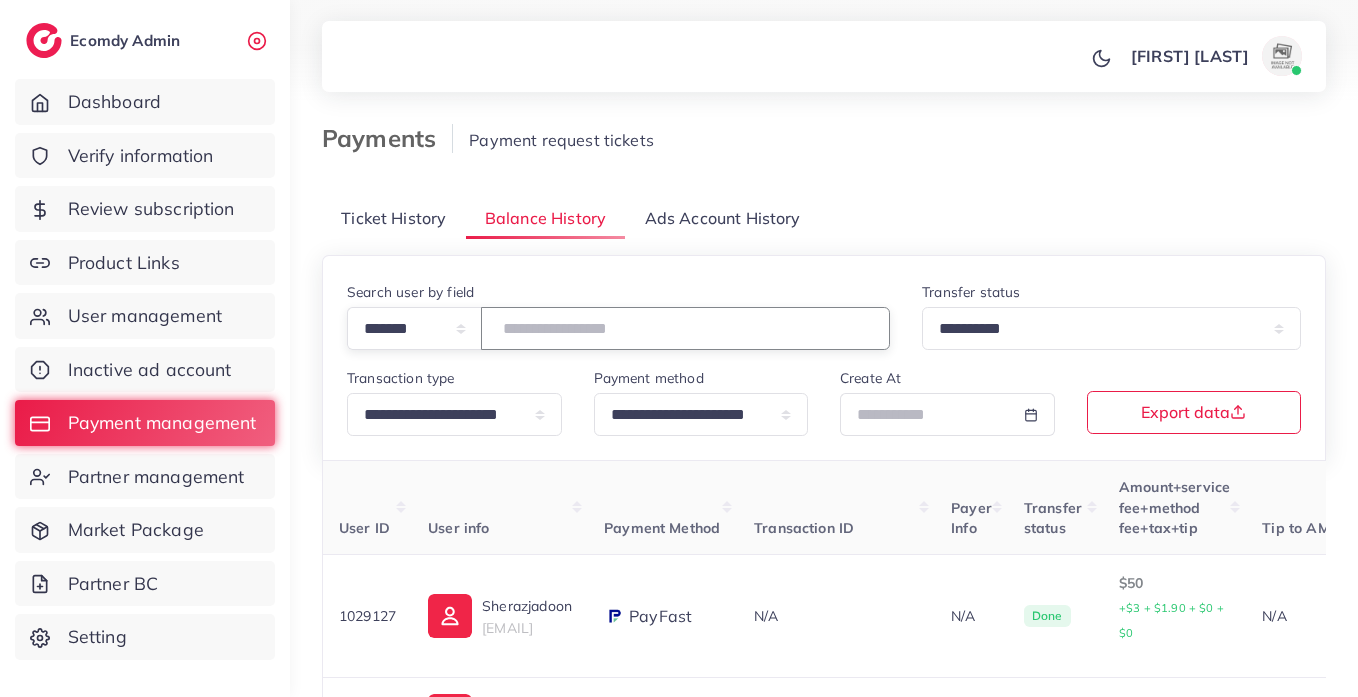 click at bounding box center (685, 328) 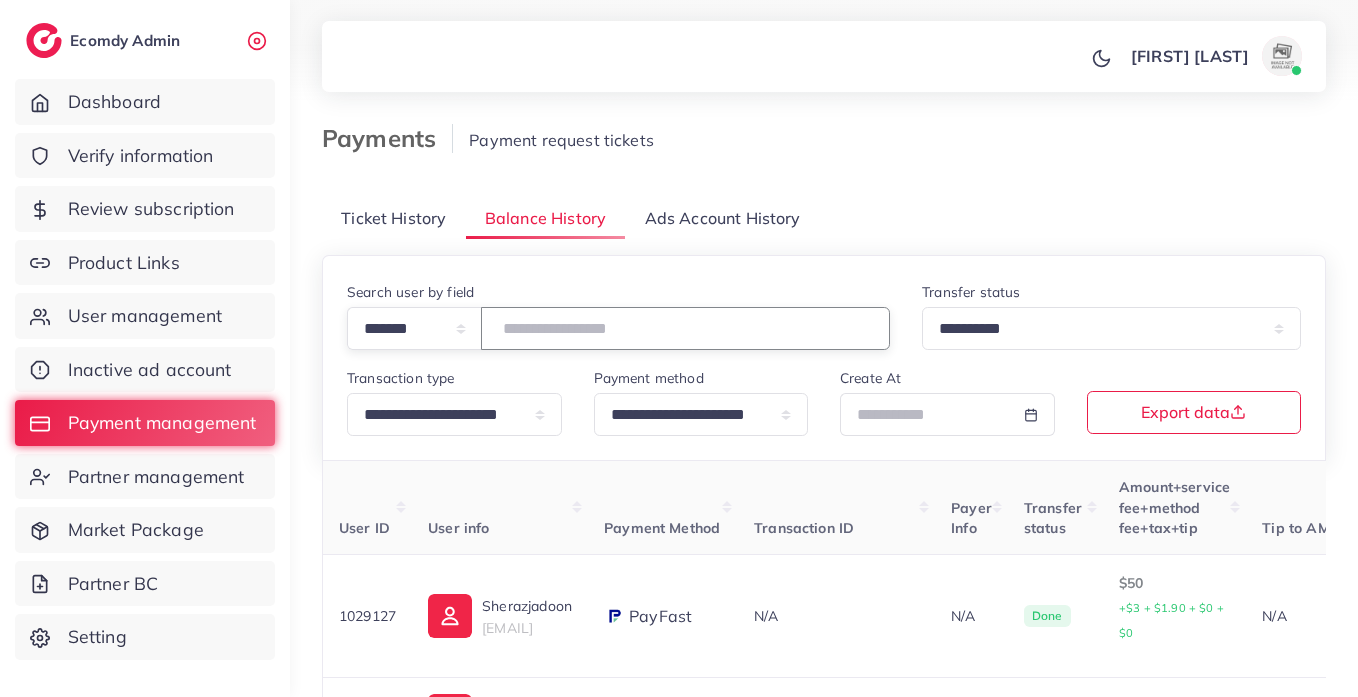 type on "*******" 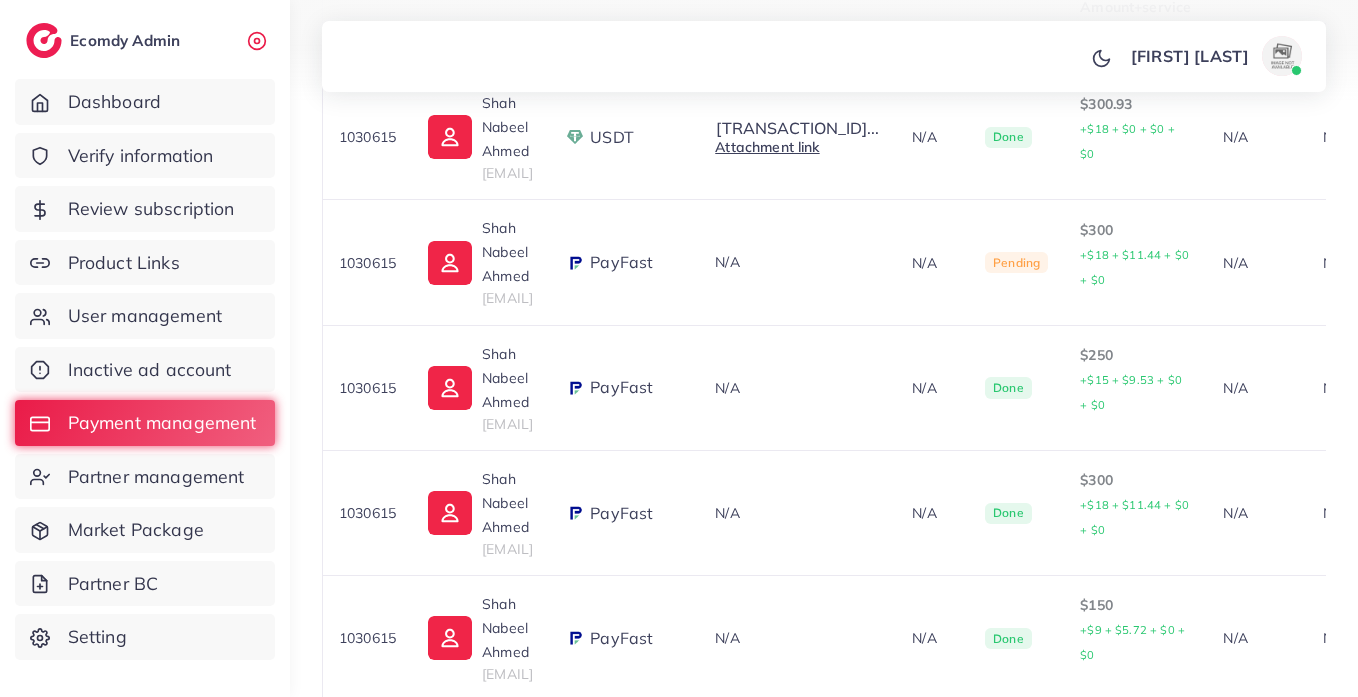 scroll, scrollTop: 940, scrollLeft: 0, axis: vertical 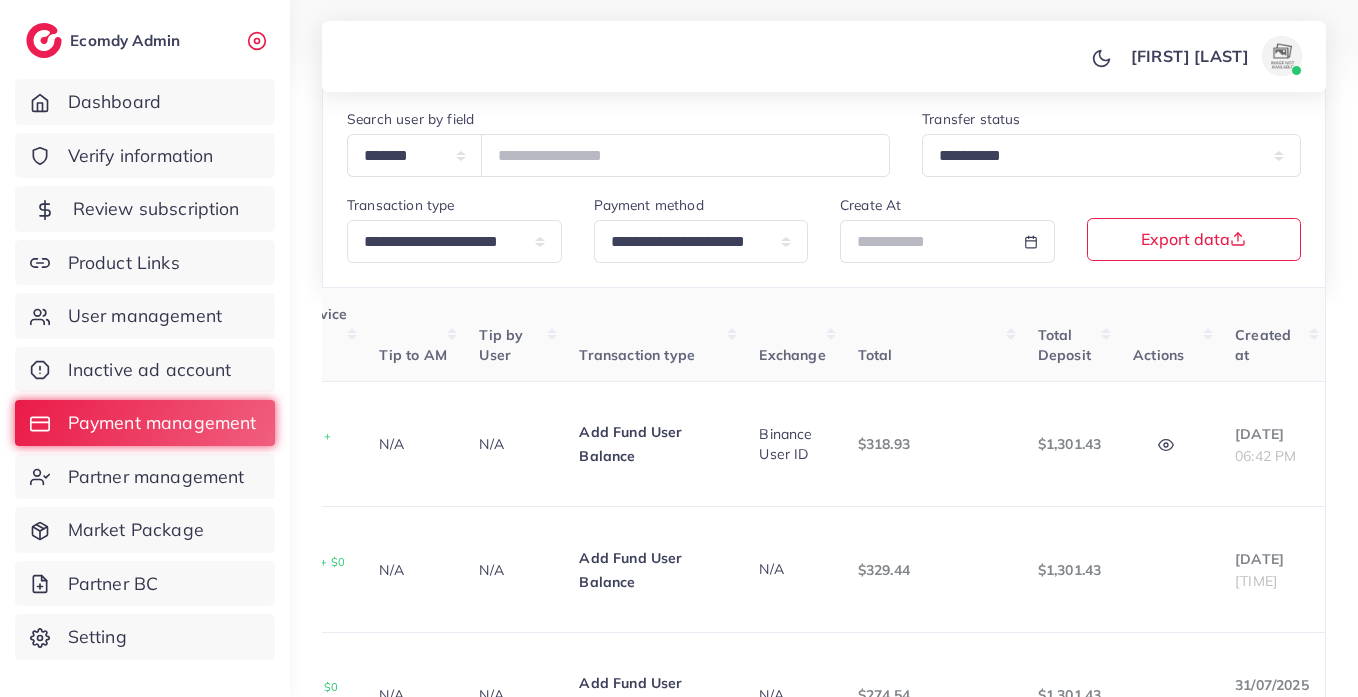 click on "Review subscription" at bounding box center (156, 209) 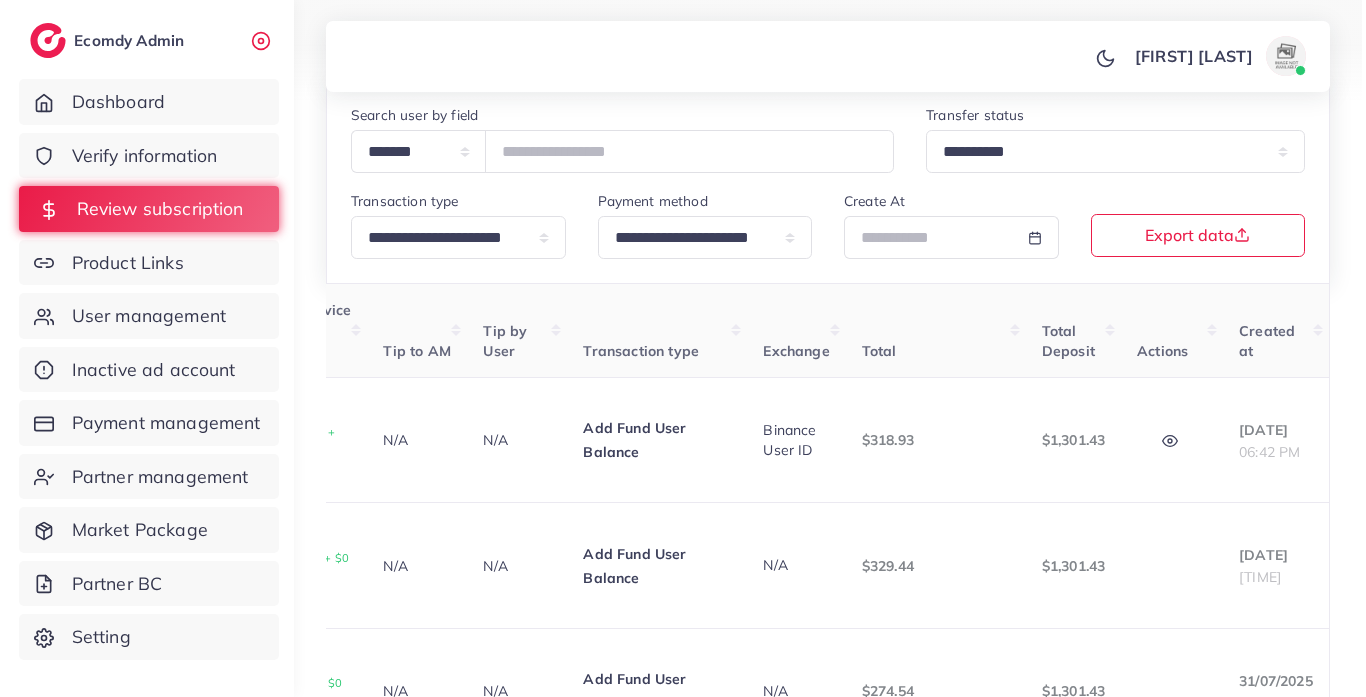 scroll, scrollTop: 0, scrollLeft: 0, axis: both 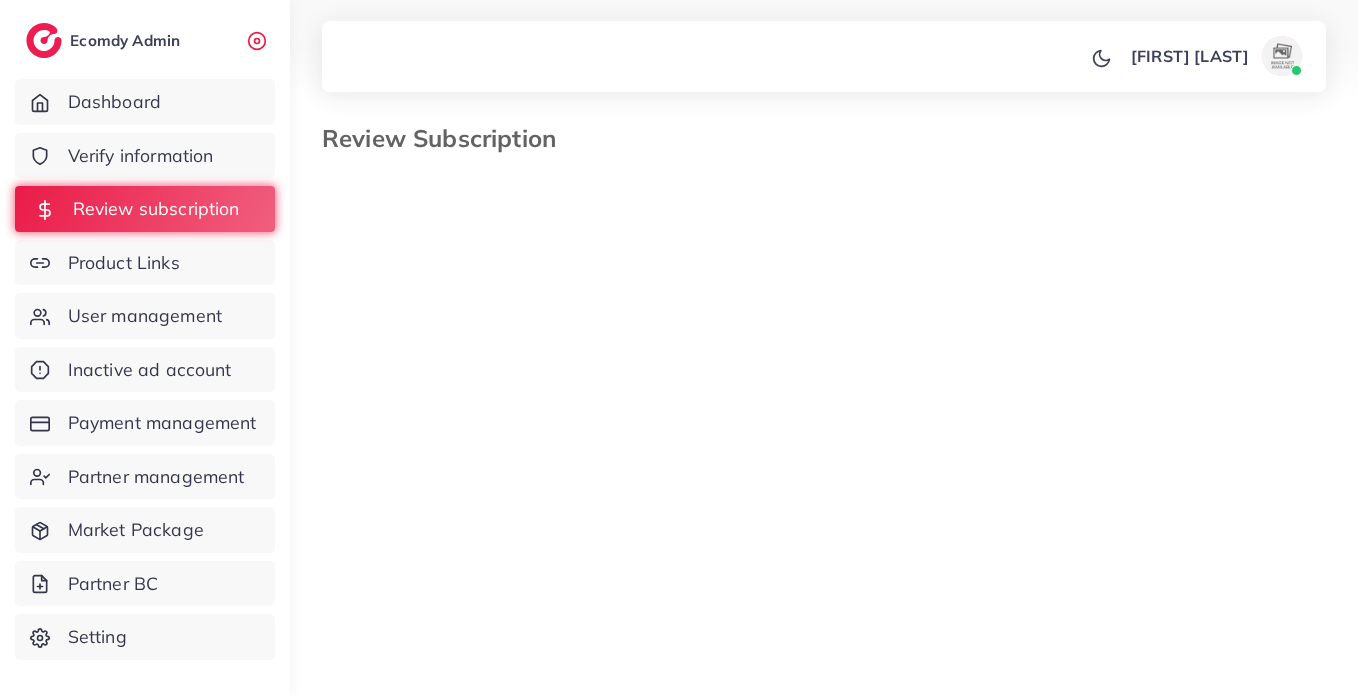 select on "*******" 